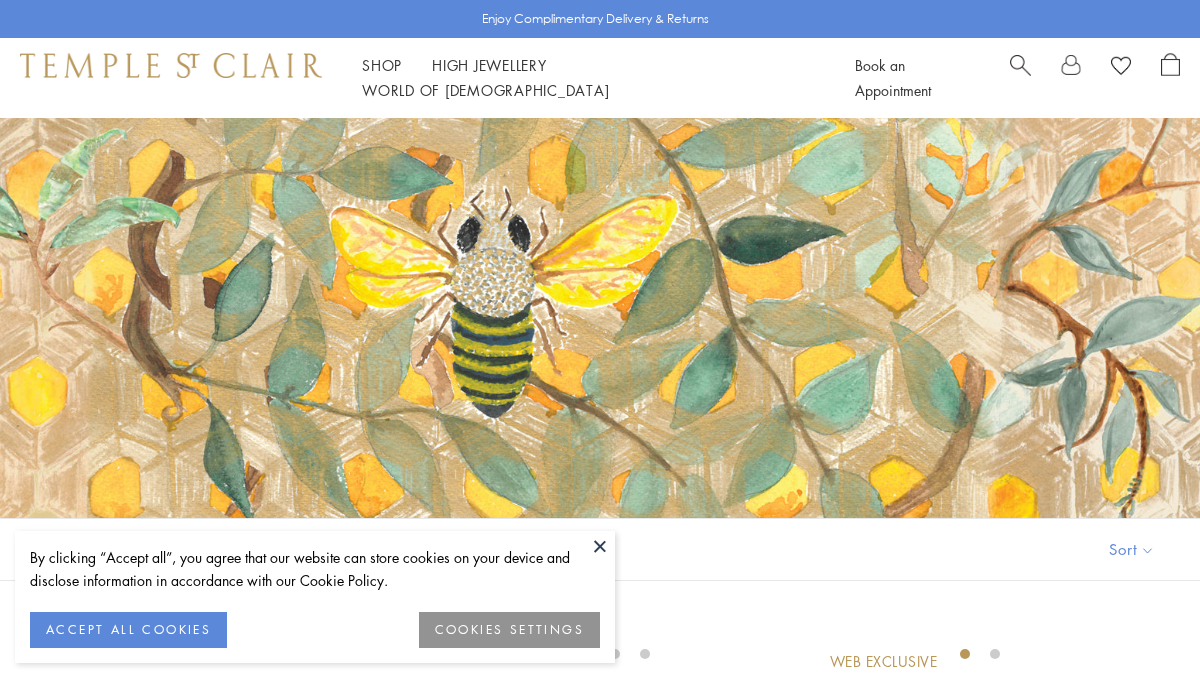 scroll, scrollTop: 0, scrollLeft: 0, axis: both 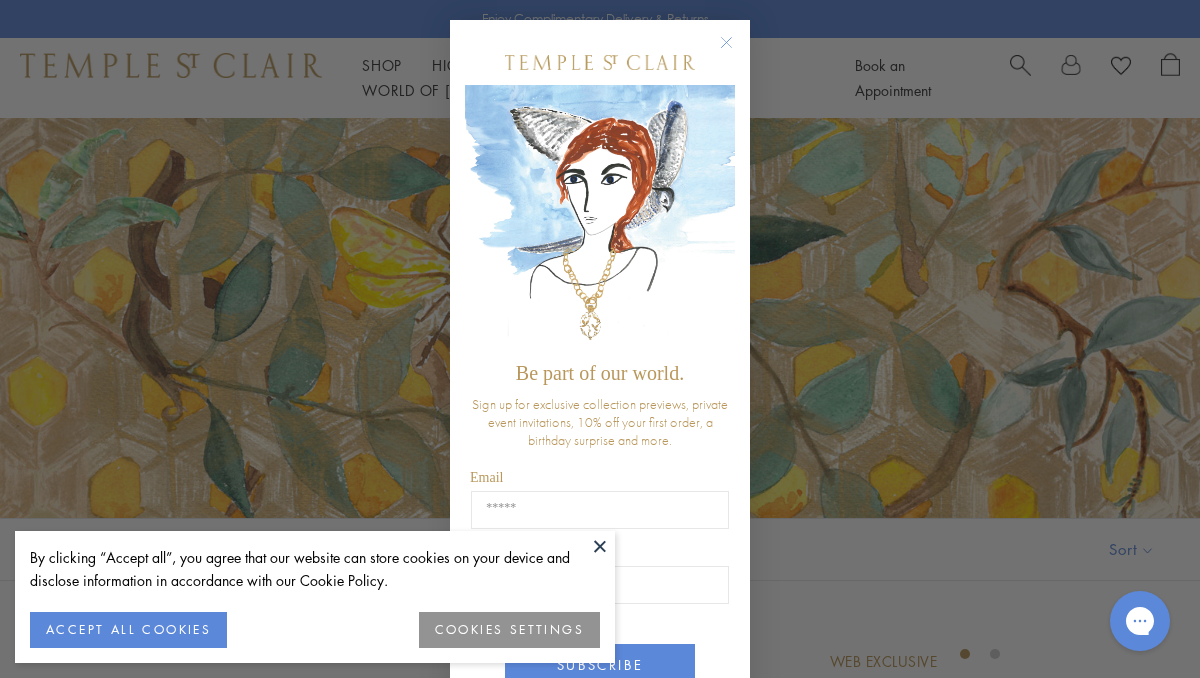 click 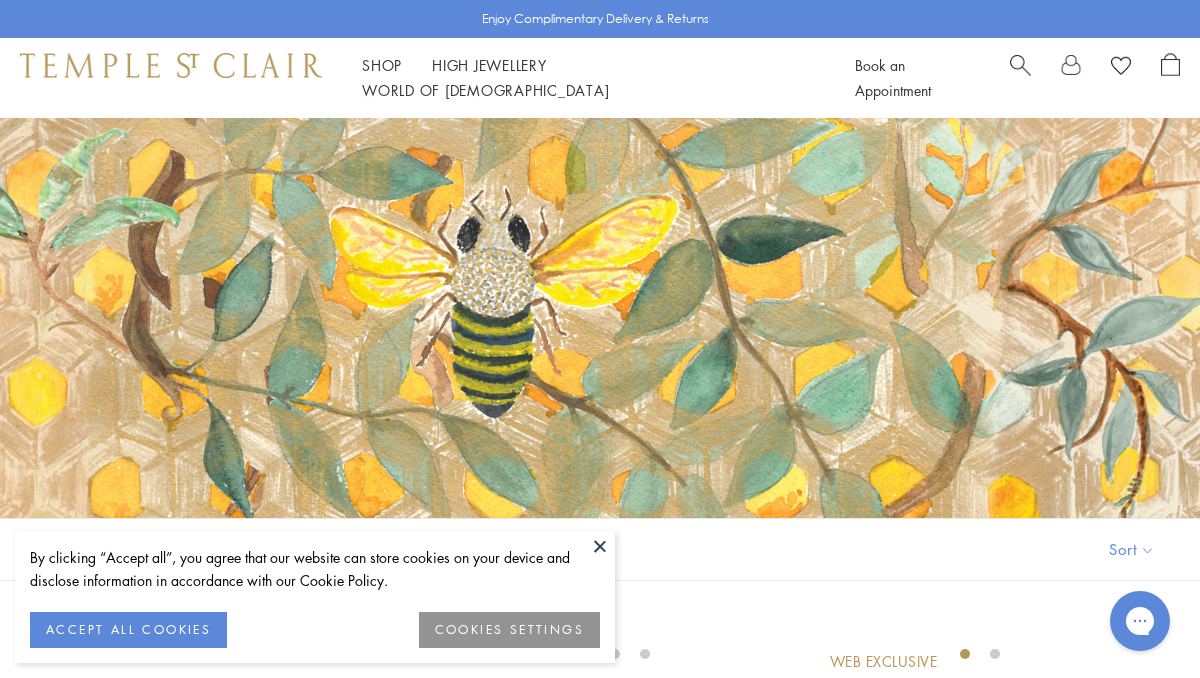 click at bounding box center [600, 546] 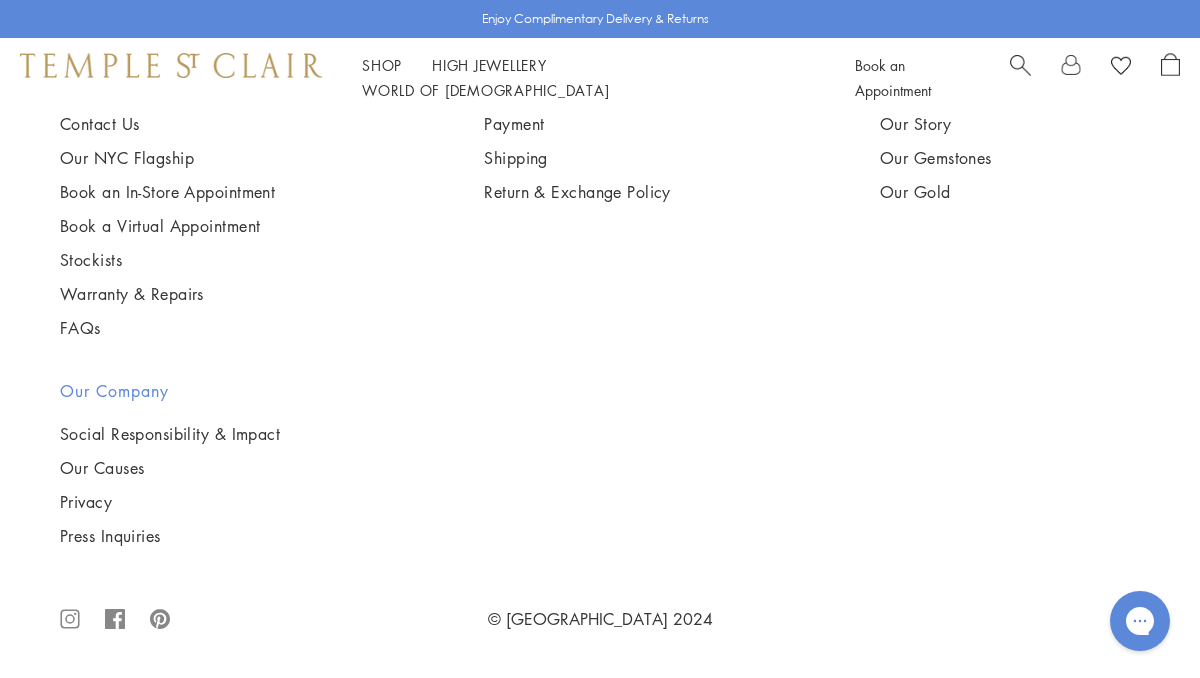 scroll, scrollTop: 6149, scrollLeft: 0, axis: vertical 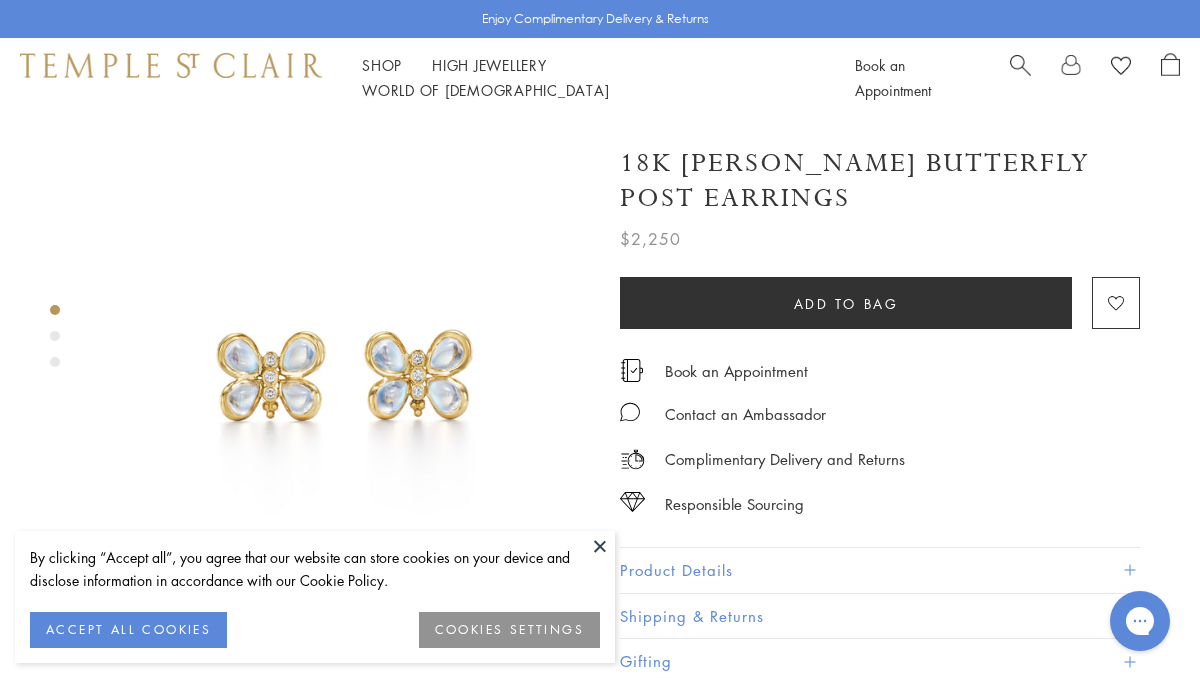 click at bounding box center [600, 546] 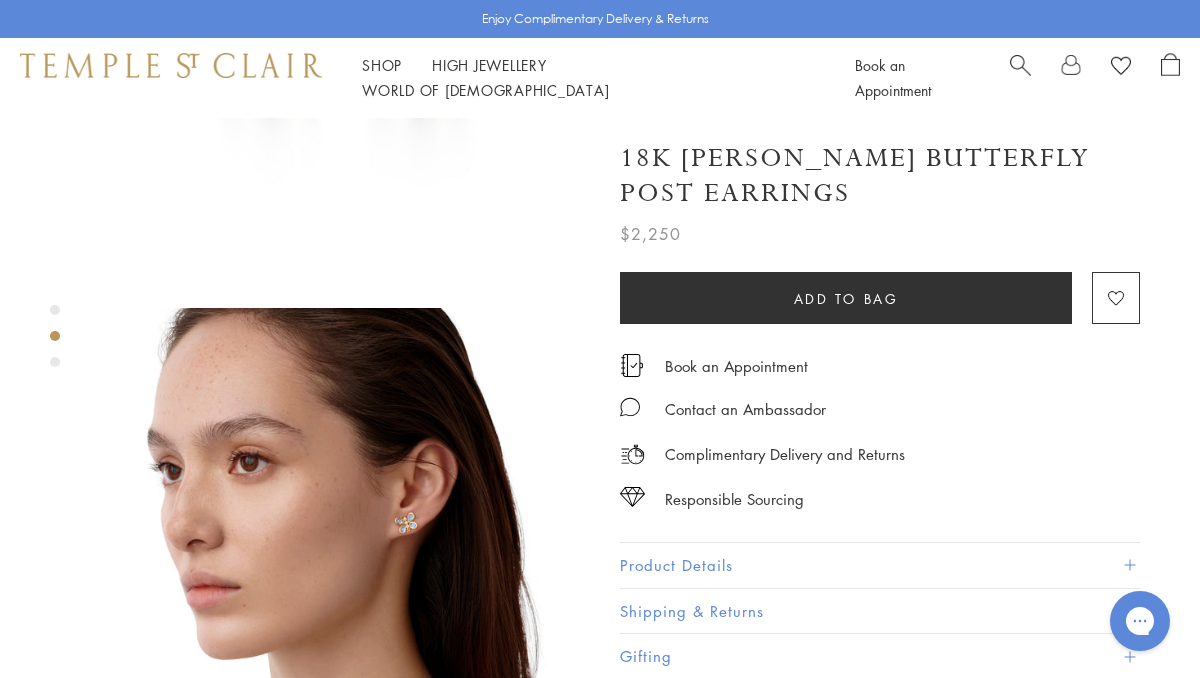 scroll, scrollTop: 328, scrollLeft: 0, axis: vertical 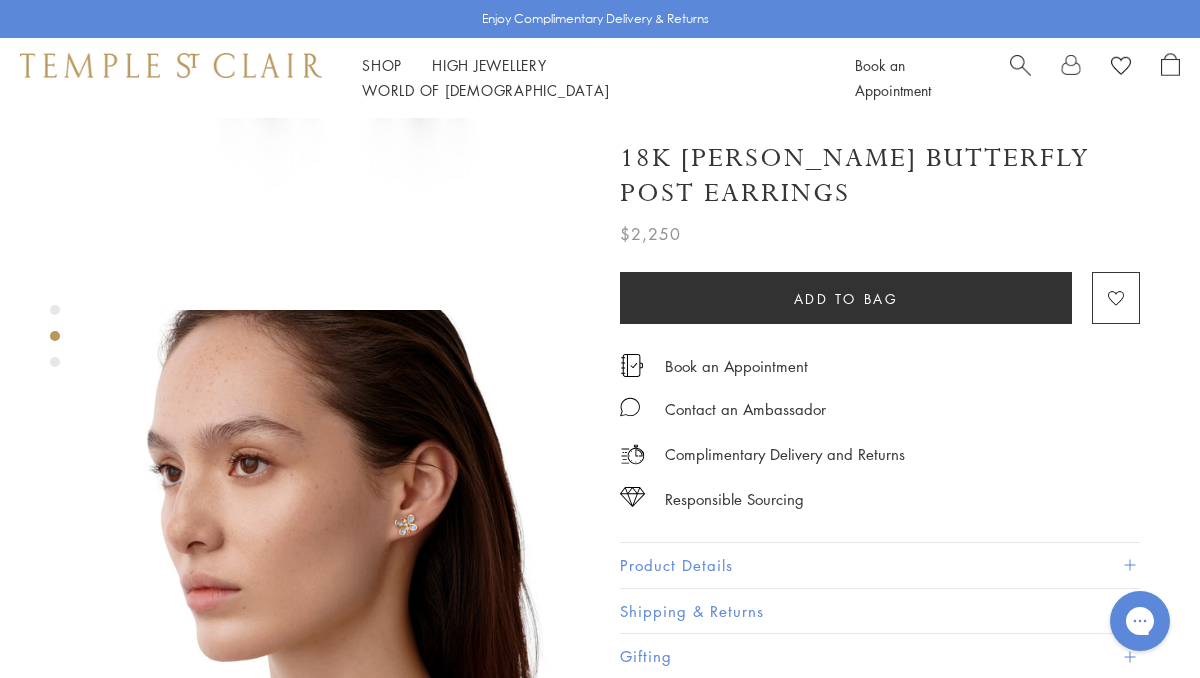 click at bounding box center (345, 555) 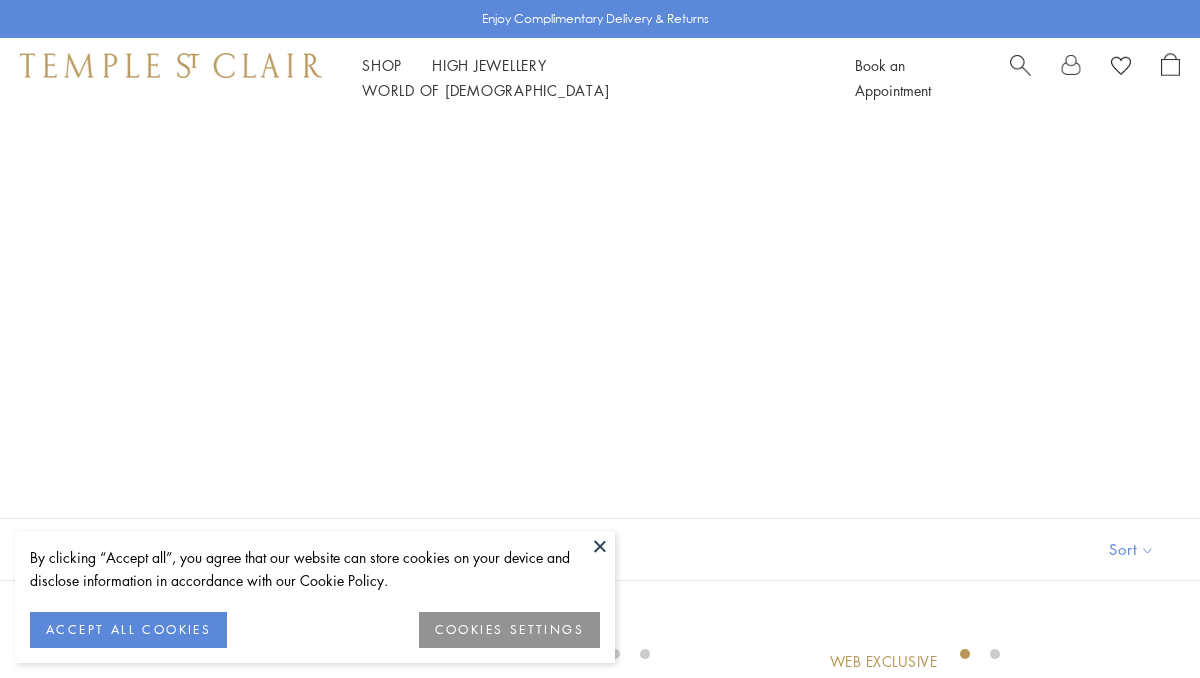 scroll, scrollTop: 5679, scrollLeft: 0, axis: vertical 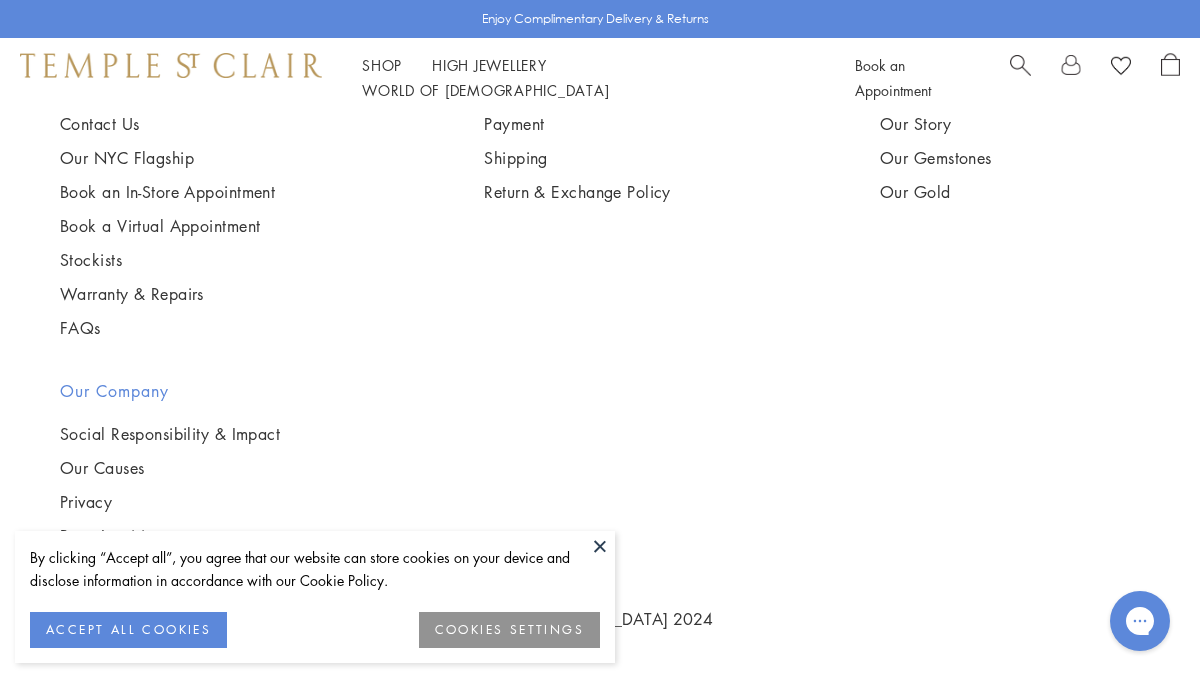 click at bounding box center (600, 546) 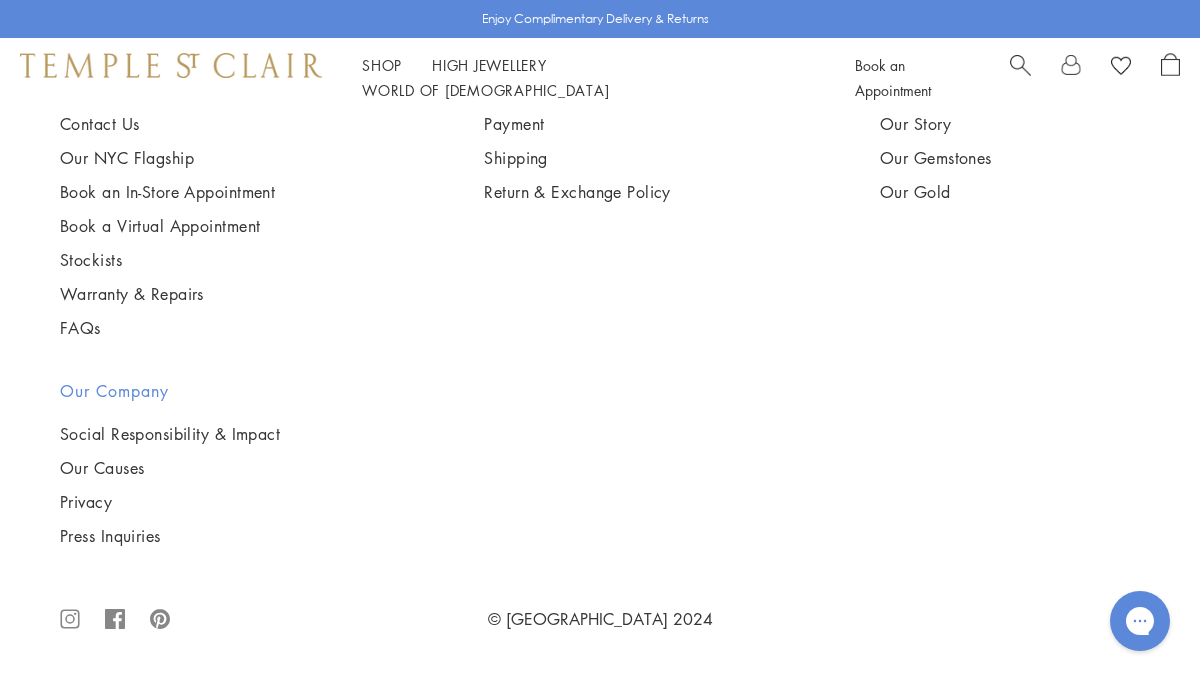 scroll, scrollTop: 9517, scrollLeft: 0, axis: vertical 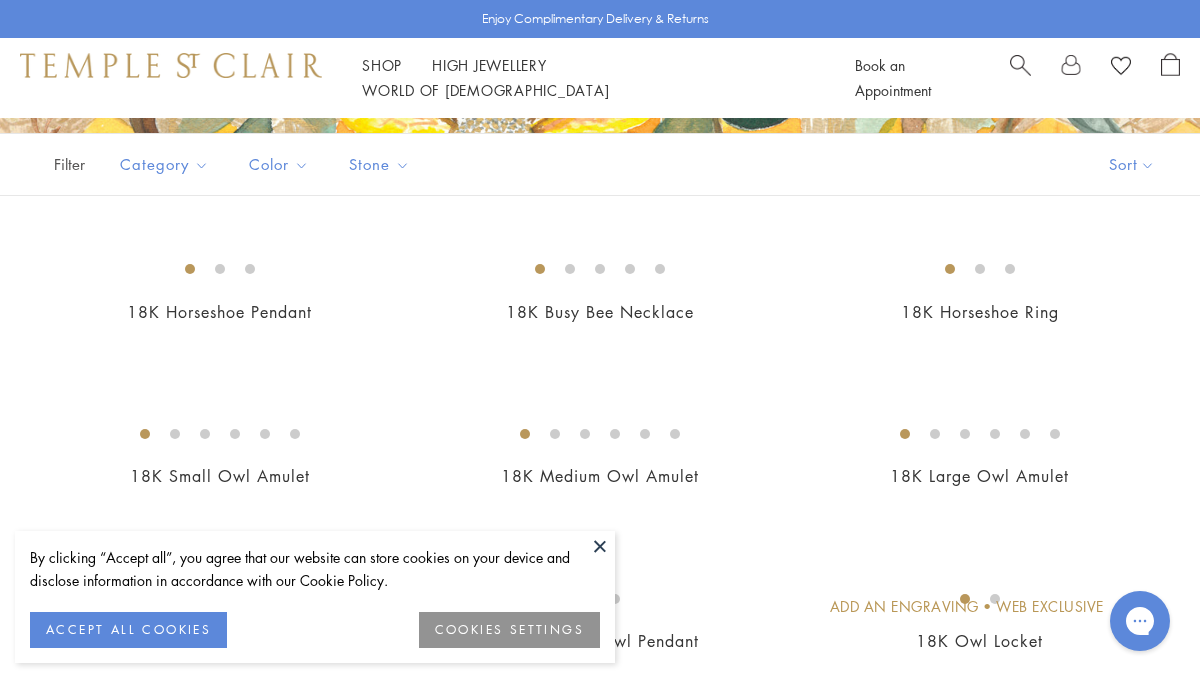 click at bounding box center (600, 546) 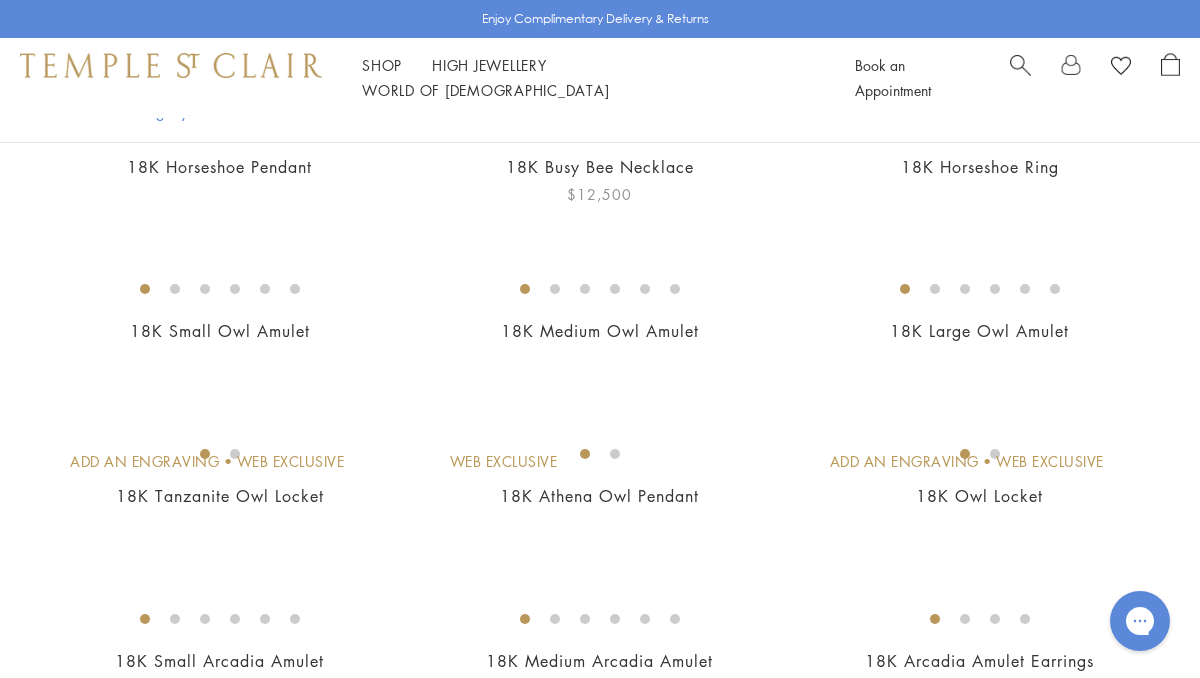 scroll, scrollTop: 531, scrollLeft: 0, axis: vertical 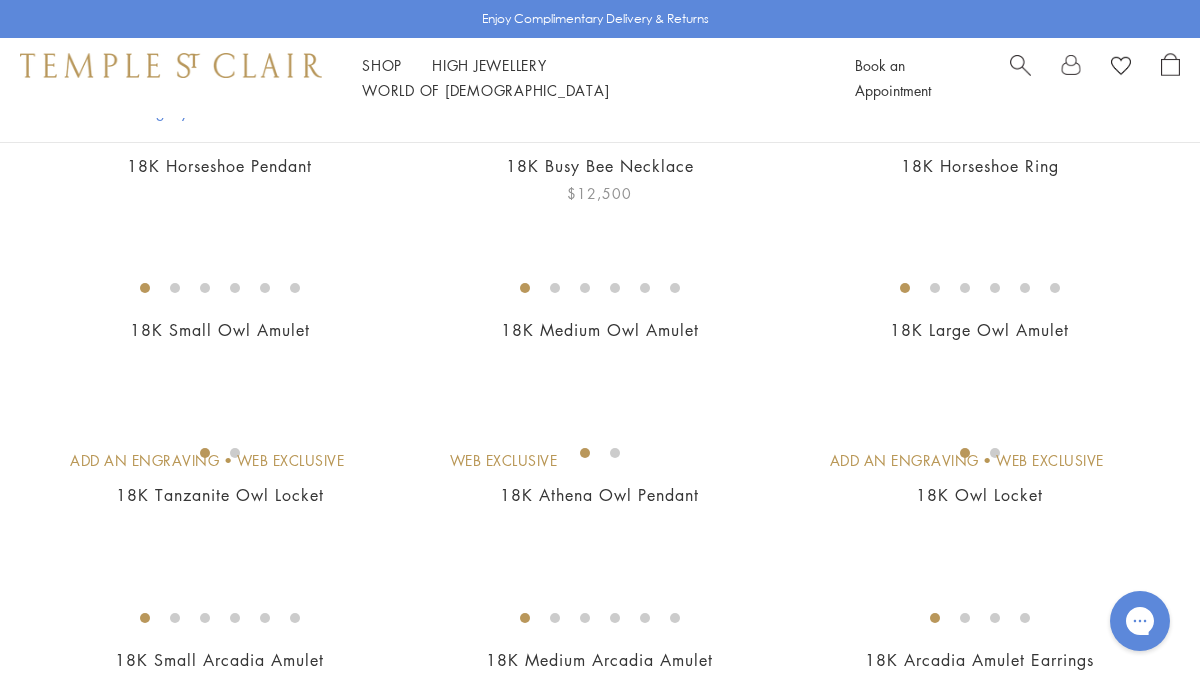 click at bounding box center [0, 0] 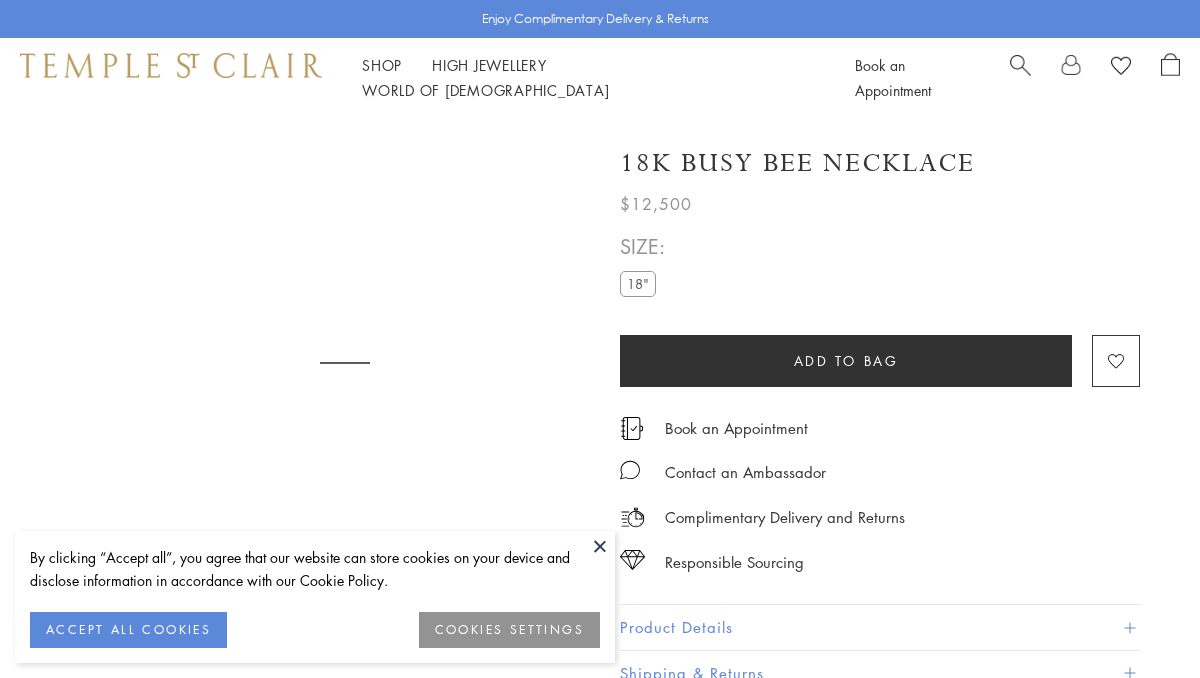 scroll, scrollTop: 0, scrollLeft: 0, axis: both 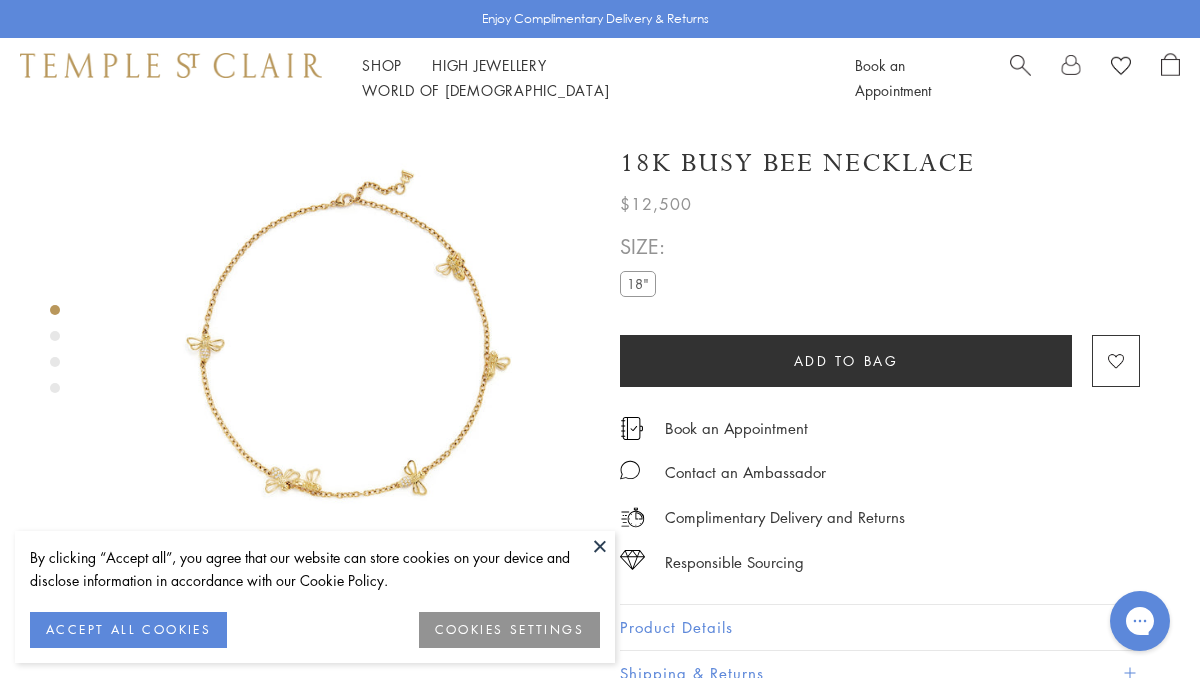 click at bounding box center [600, 546] 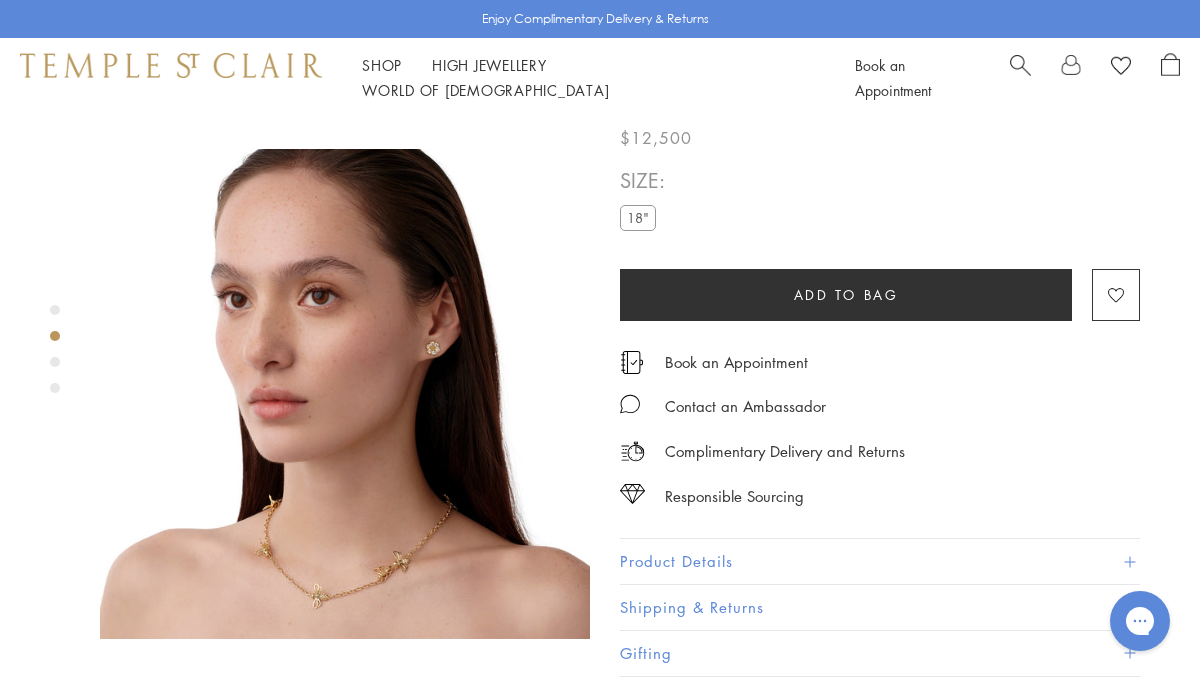 scroll, scrollTop: 498, scrollLeft: 0, axis: vertical 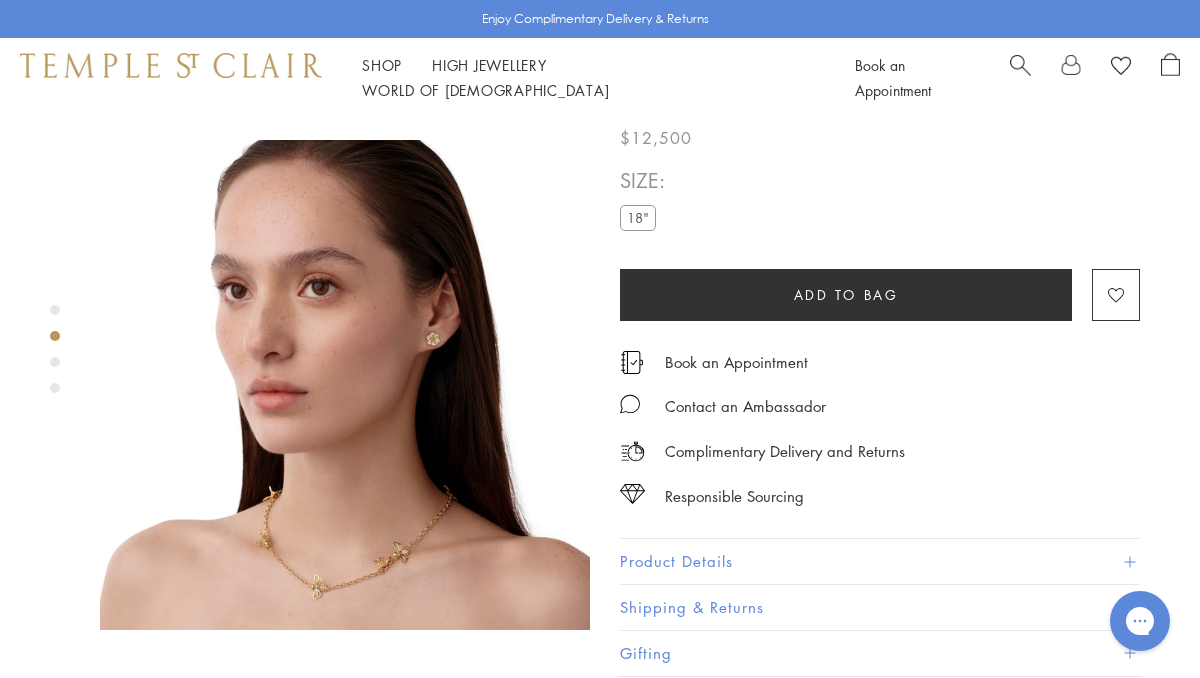 click at bounding box center [345, 385] 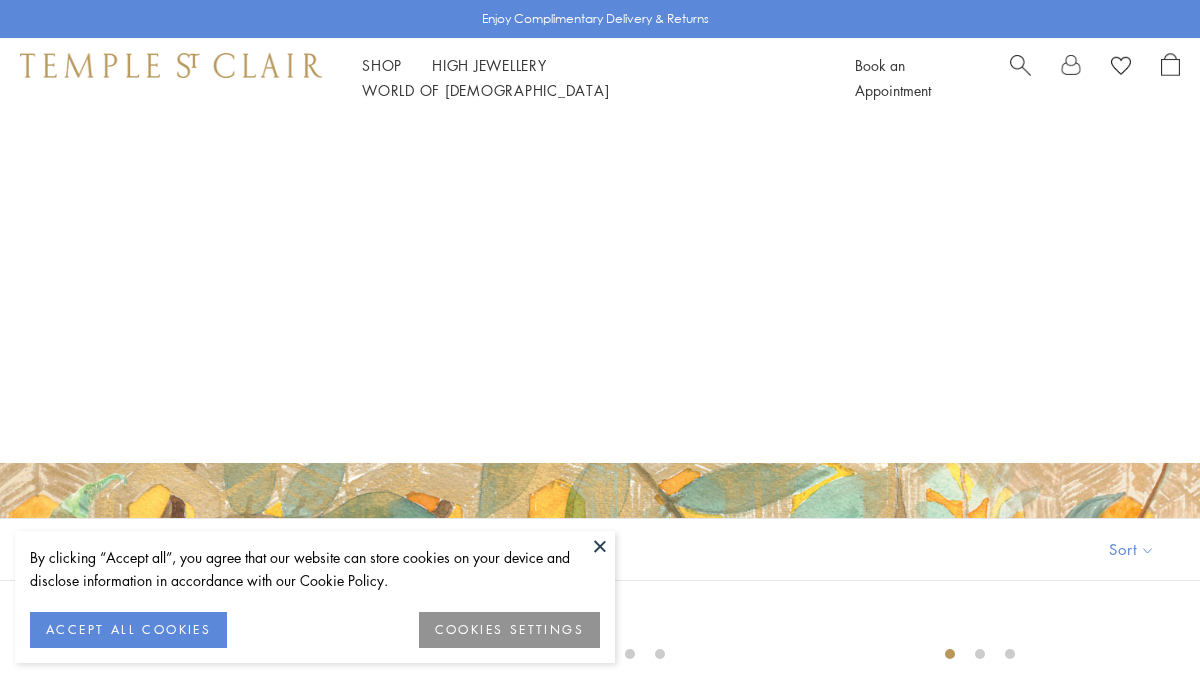 scroll, scrollTop: 531, scrollLeft: 0, axis: vertical 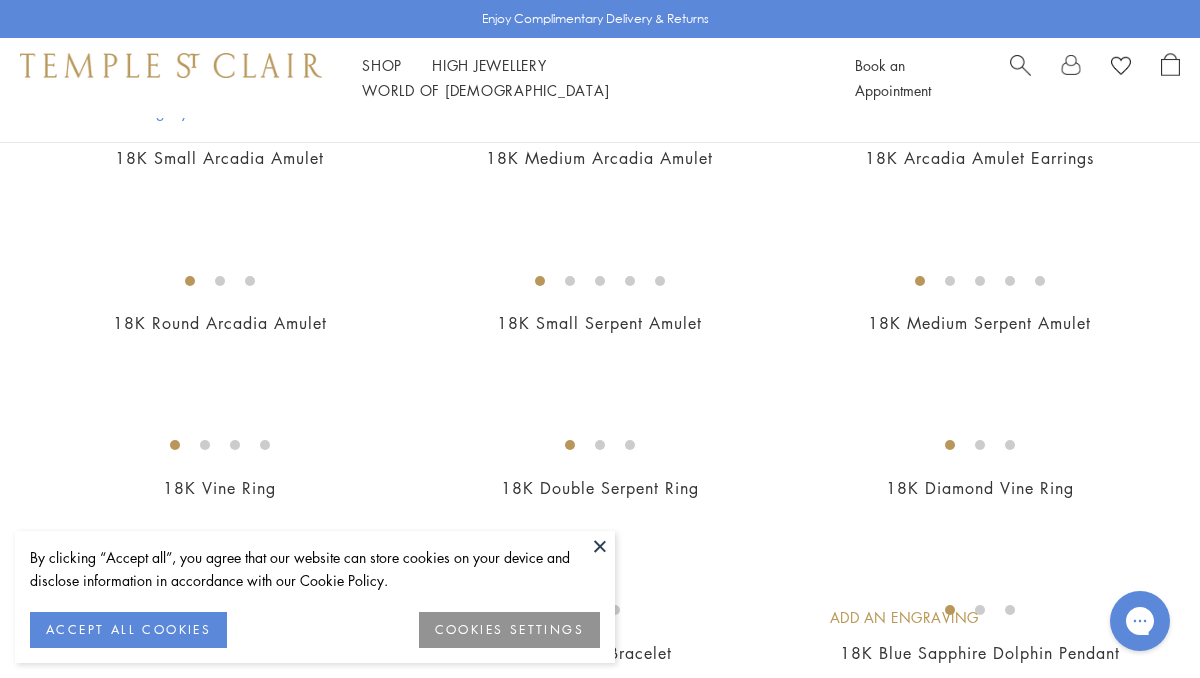 click at bounding box center (0, 0) 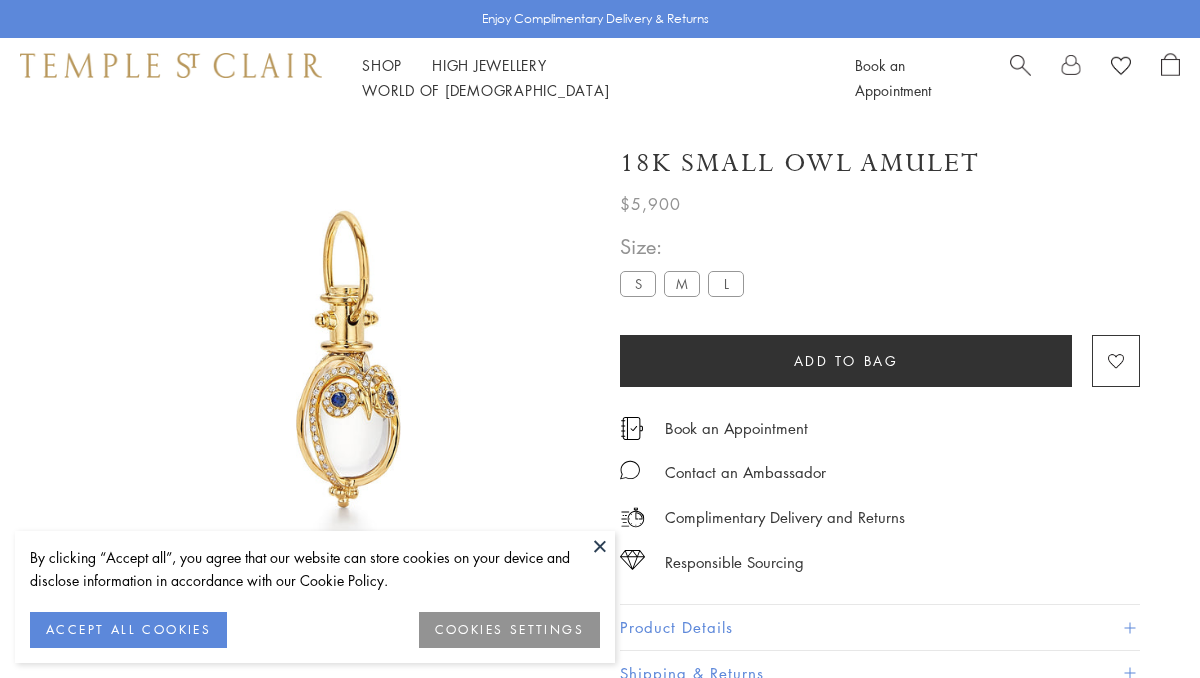 scroll, scrollTop: 0, scrollLeft: 0, axis: both 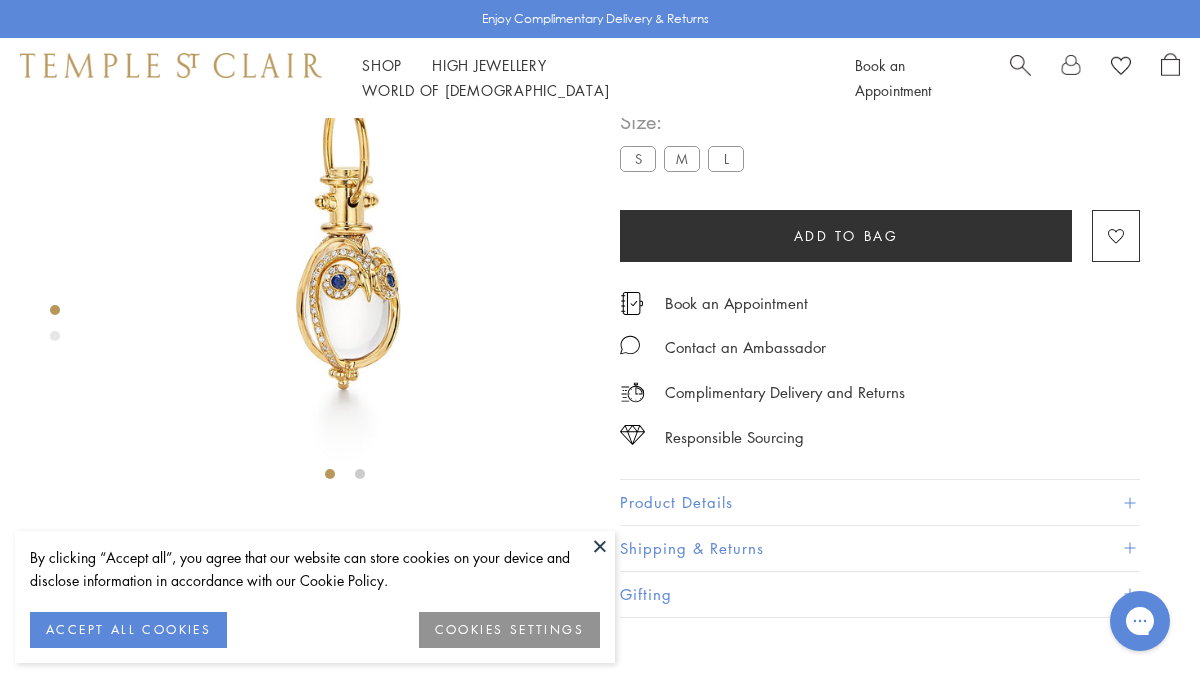 click at bounding box center (600, 546) 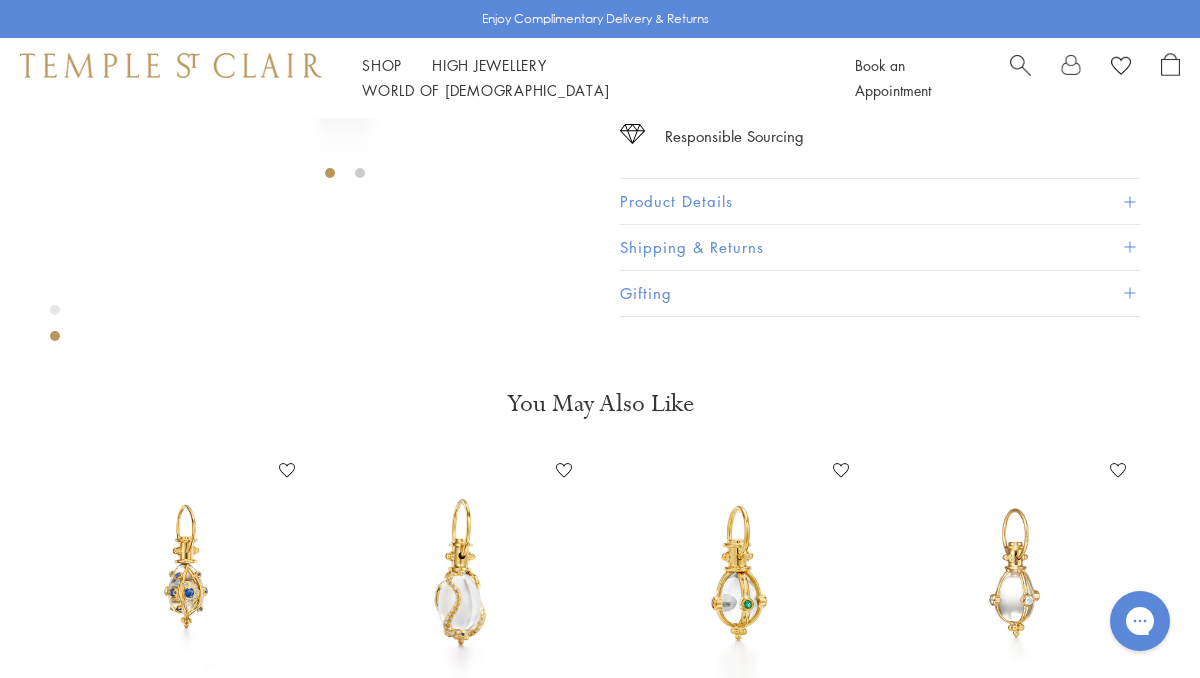 scroll, scrollTop: 423, scrollLeft: 0, axis: vertical 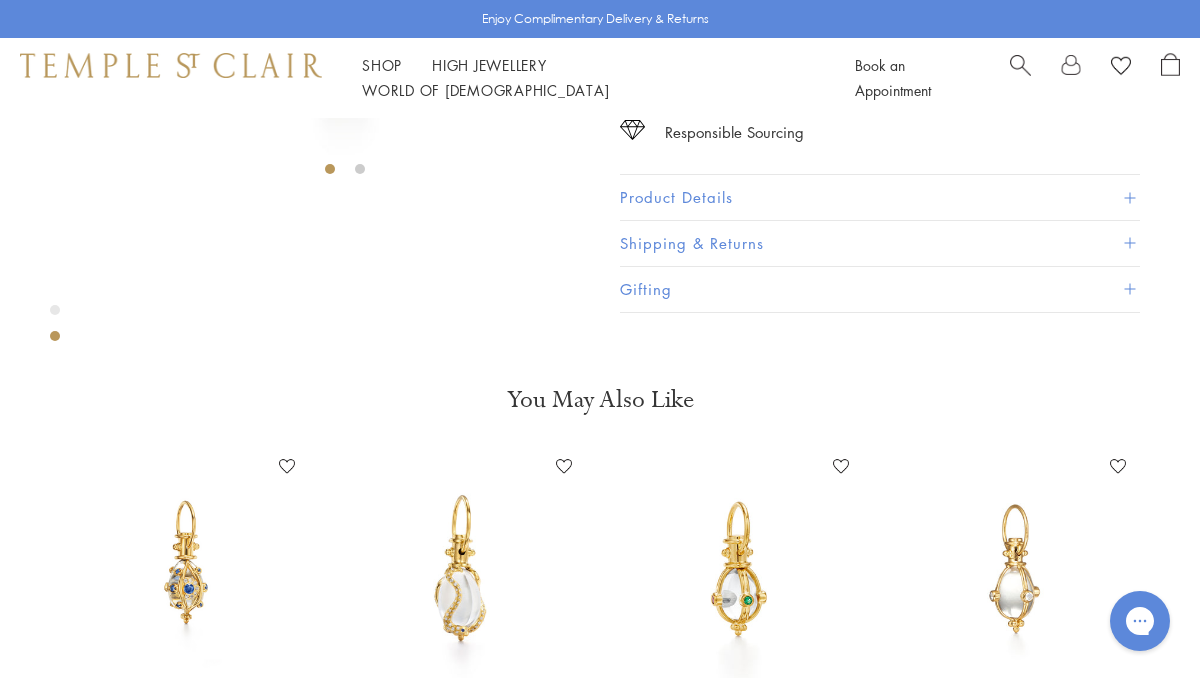 click at bounding box center [-145, -60] 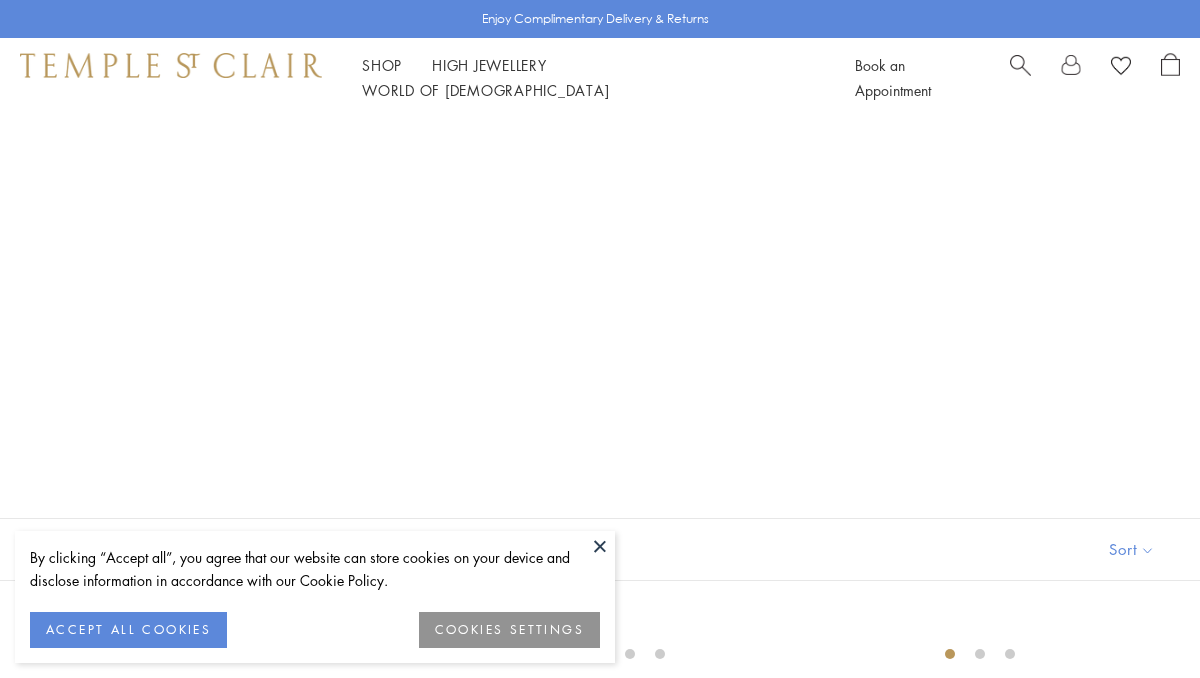 scroll, scrollTop: 1033, scrollLeft: 0, axis: vertical 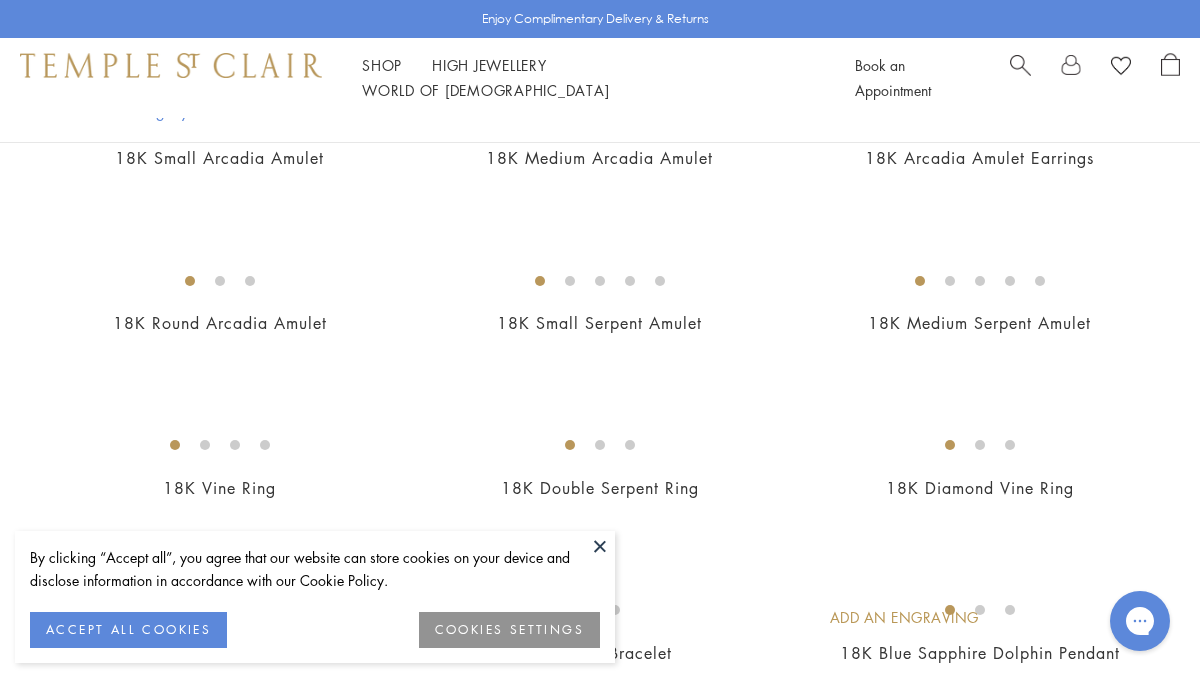 click at bounding box center (600, 546) 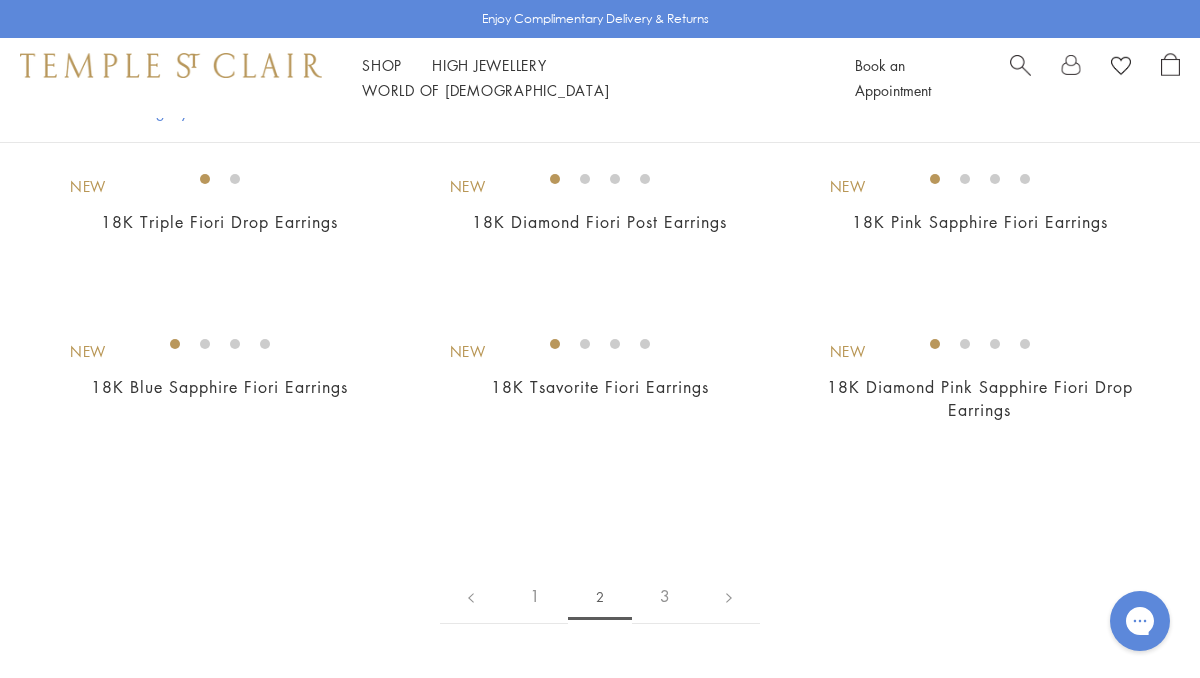 scroll, scrollTop: 3326, scrollLeft: 0, axis: vertical 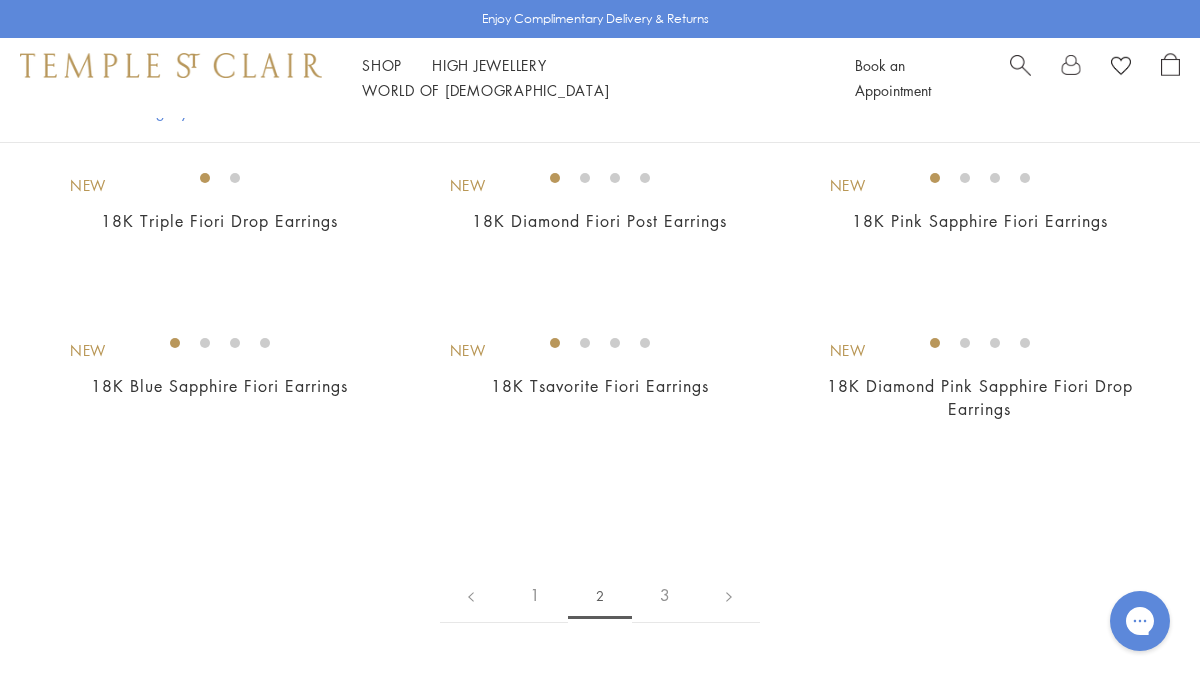 click at bounding box center (0, 0) 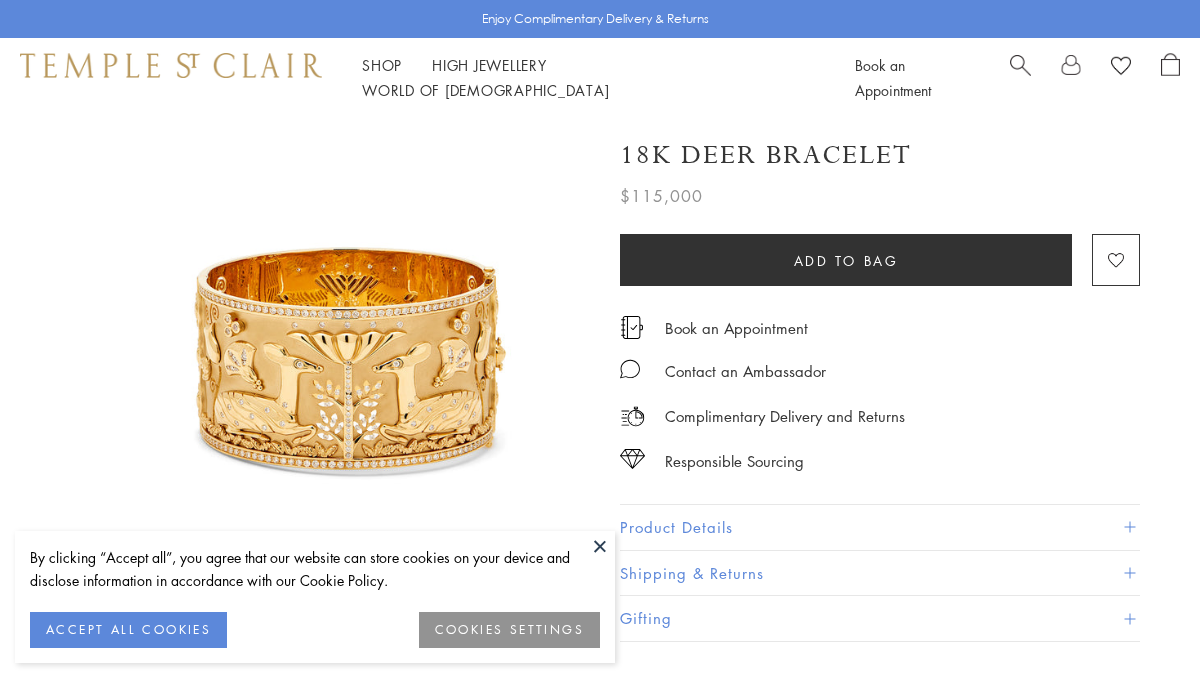 scroll, scrollTop: 0, scrollLeft: 0, axis: both 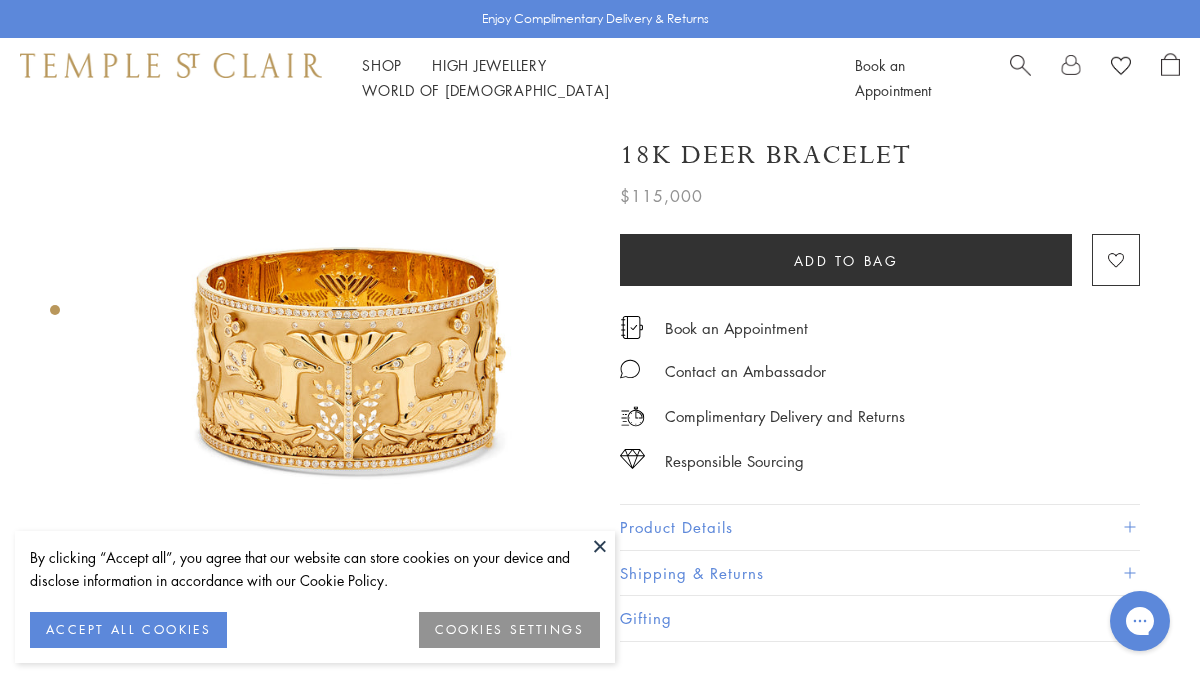 click at bounding box center (600, 546) 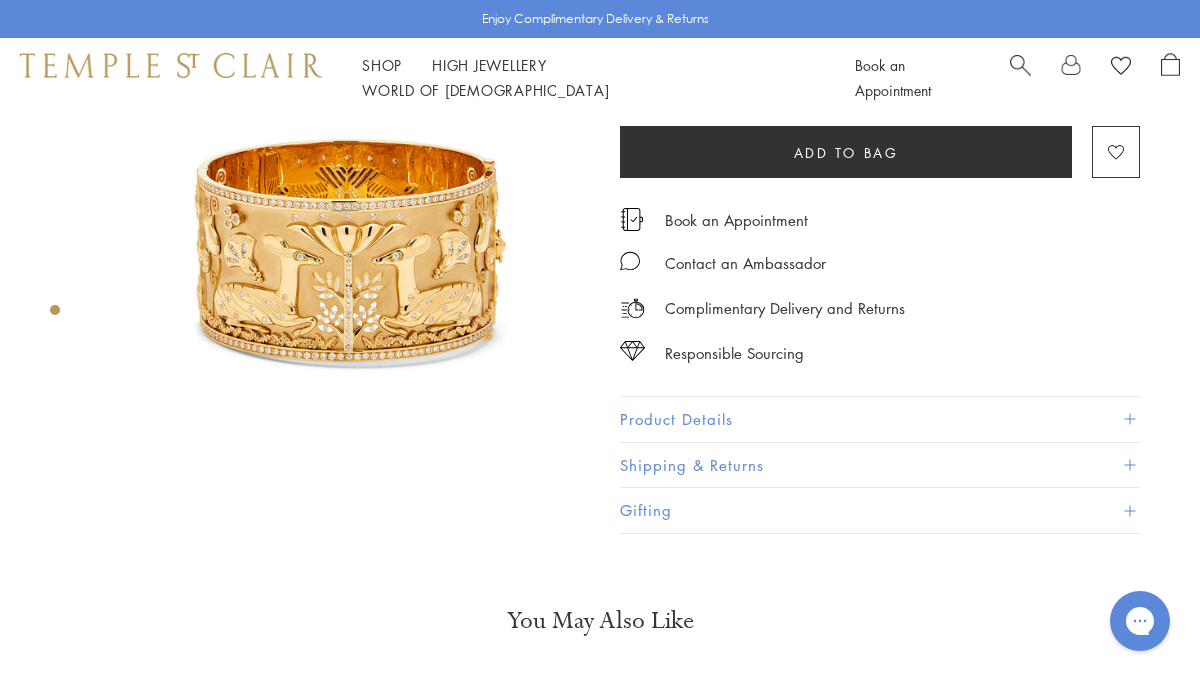 scroll, scrollTop: 0, scrollLeft: 0, axis: both 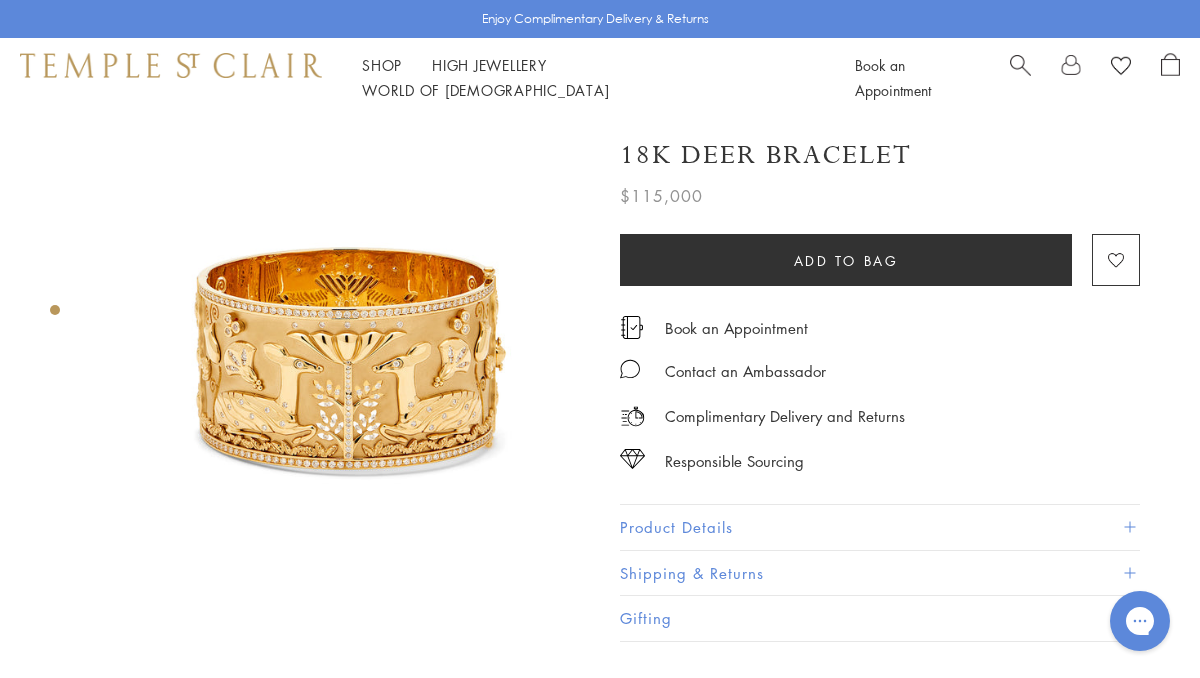 click at bounding box center [345, 363] 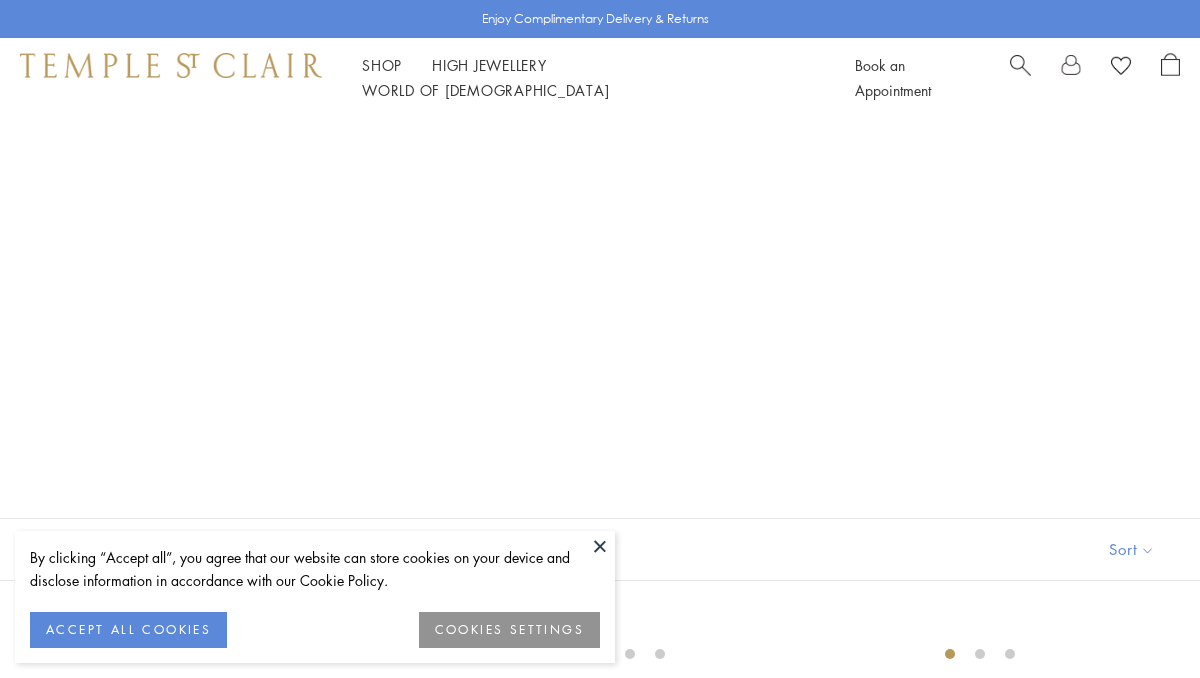 scroll, scrollTop: 2856, scrollLeft: 0, axis: vertical 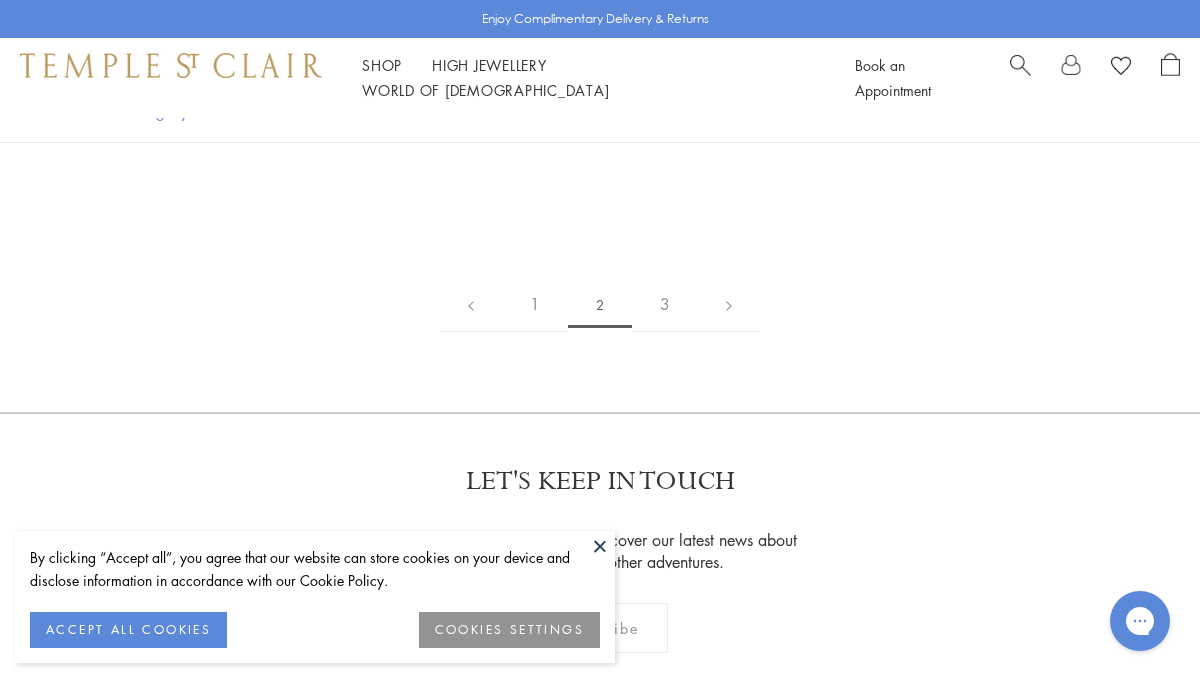 click at bounding box center (600, 546) 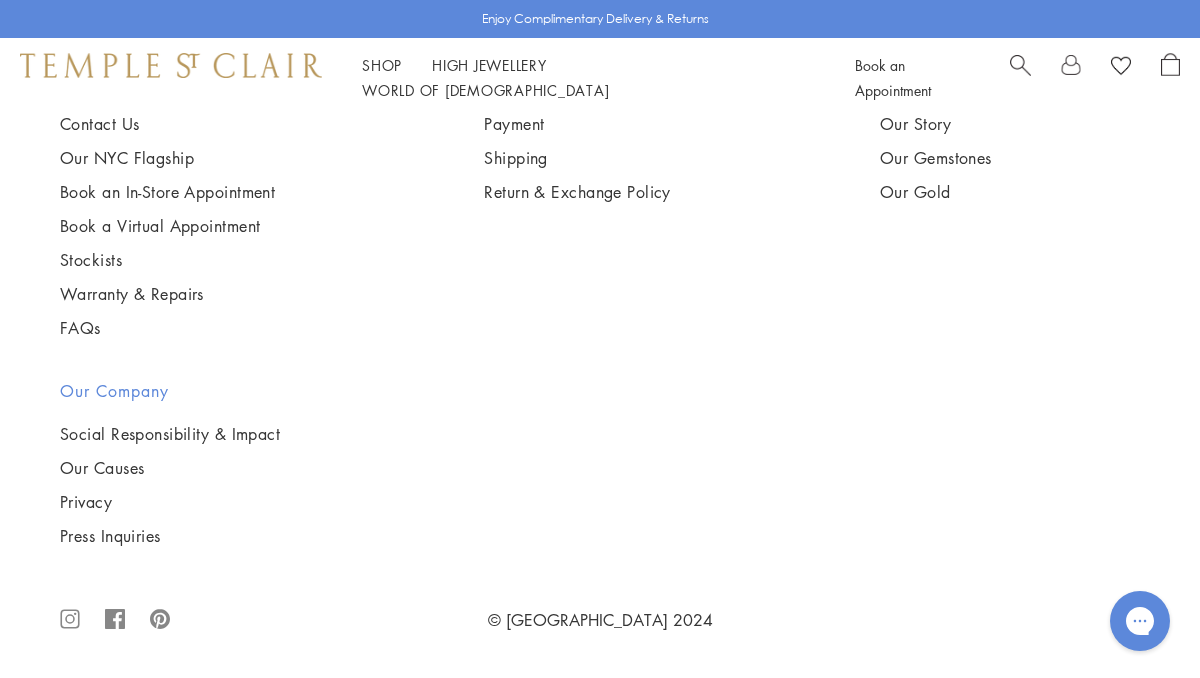 scroll, scrollTop: 9353, scrollLeft: 0, axis: vertical 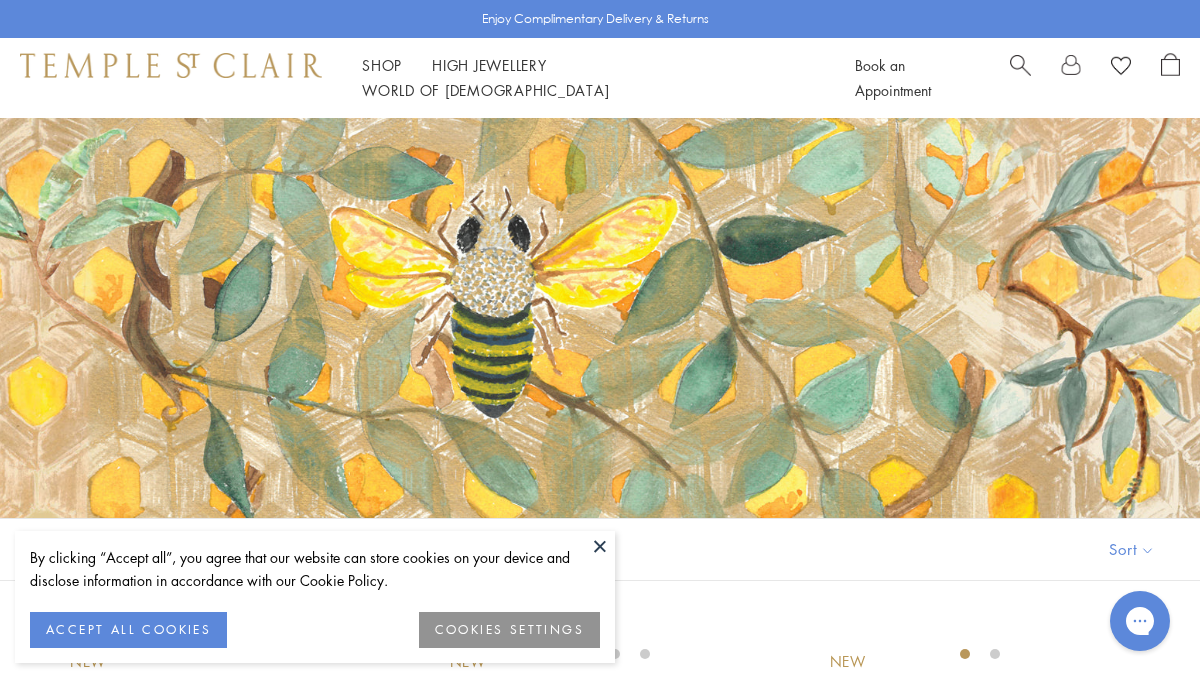click at bounding box center (600, 546) 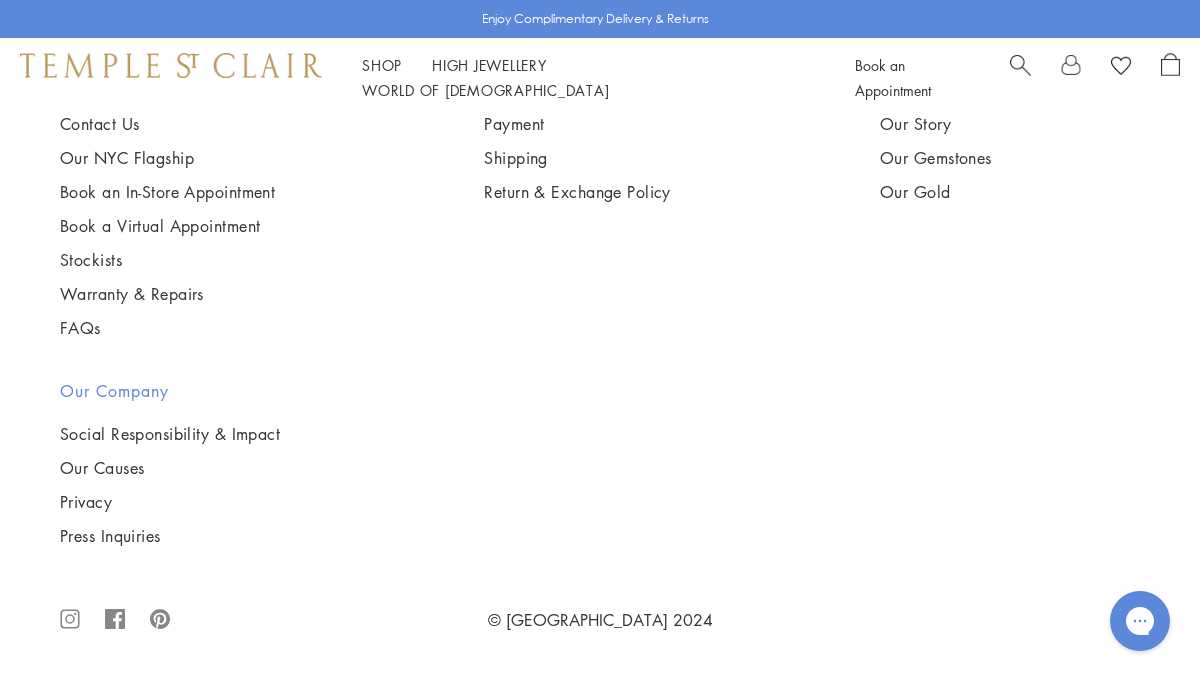 scroll, scrollTop: 4761, scrollLeft: 0, axis: vertical 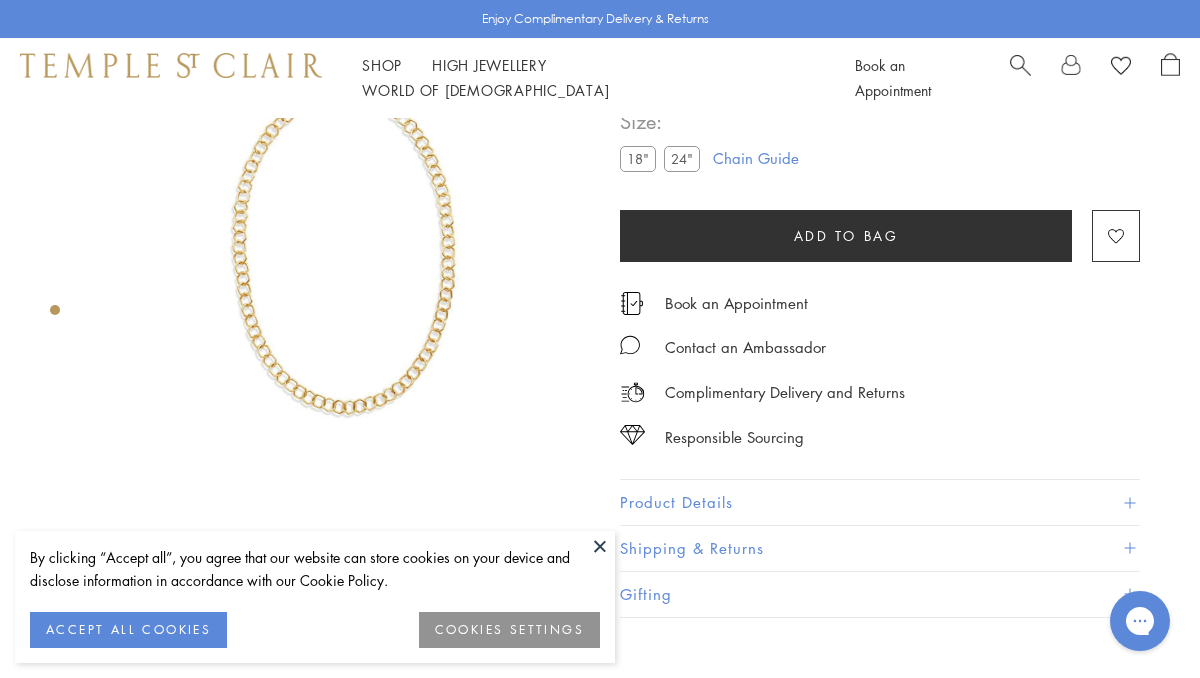 click at bounding box center (345, 245) 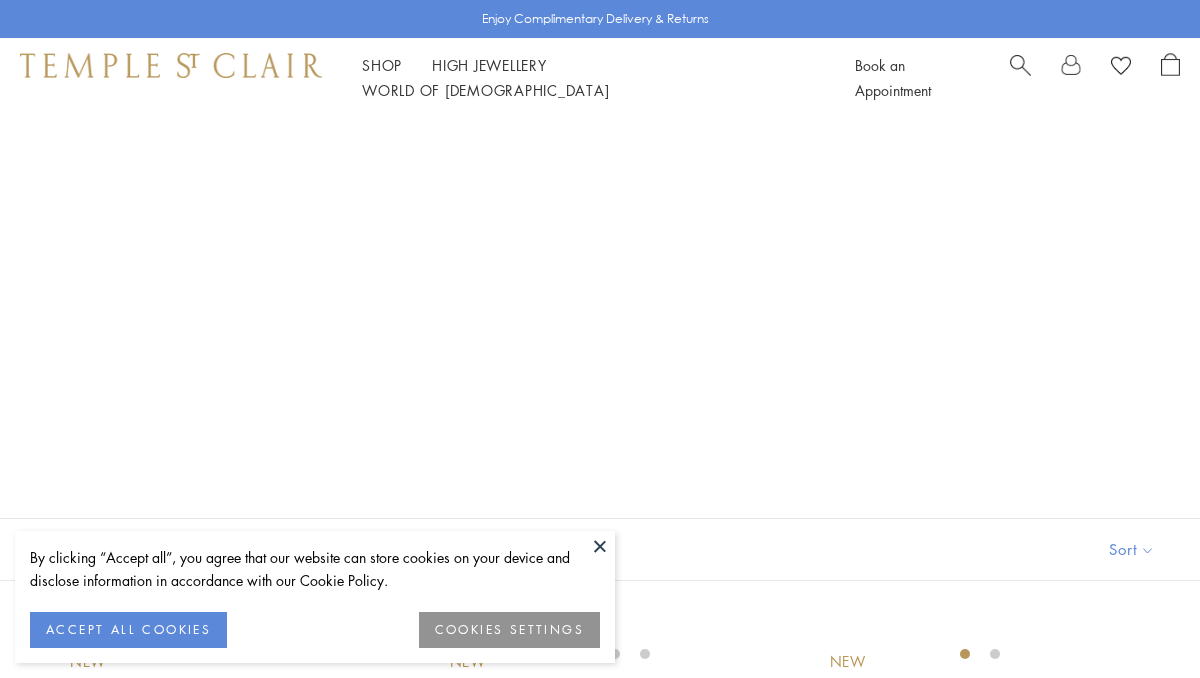 scroll, scrollTop: 4290, scrollLeft: 0, axis: vertical 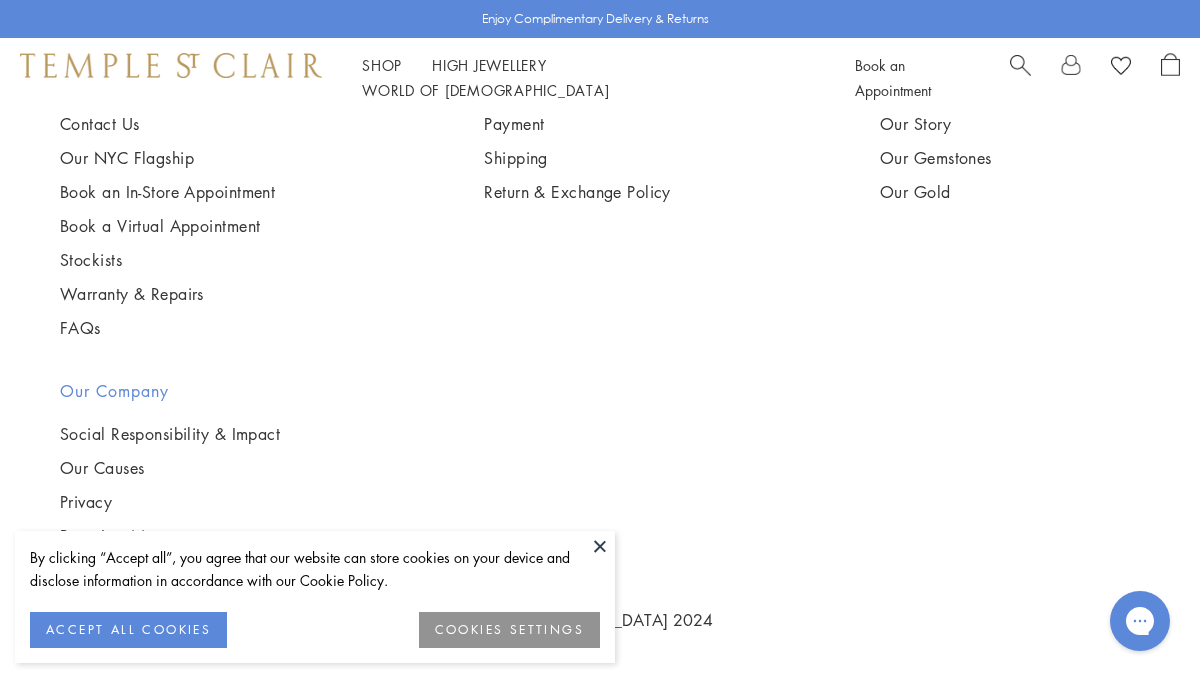 click at bounding box center (600, 546) 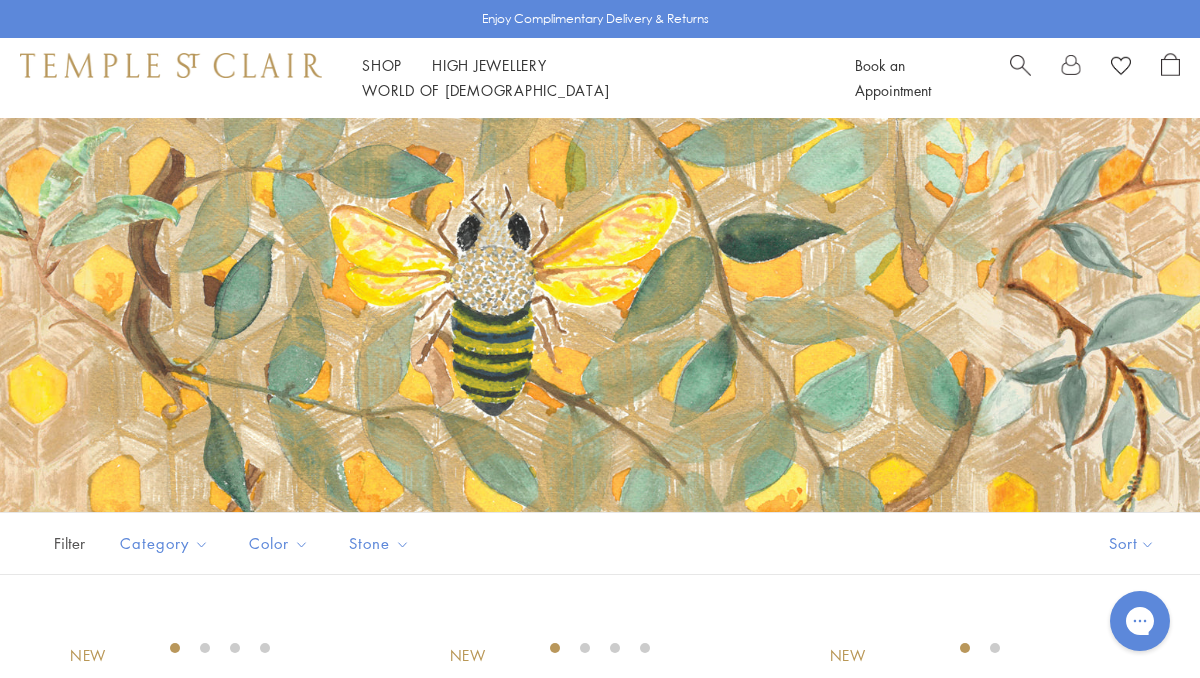 scroll, scrollTop: 0, scrollLeft: 0, axis: both 